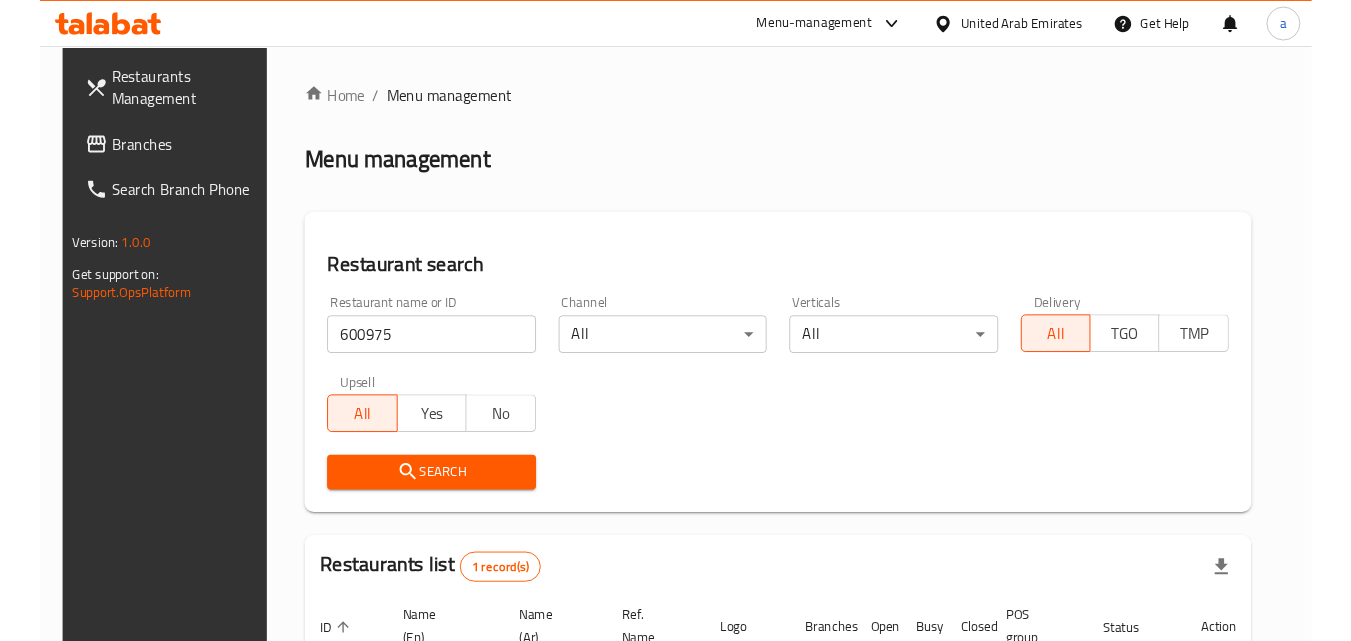 scroll, scrollTop: 172, scrollLeft: 0, axis: vertical 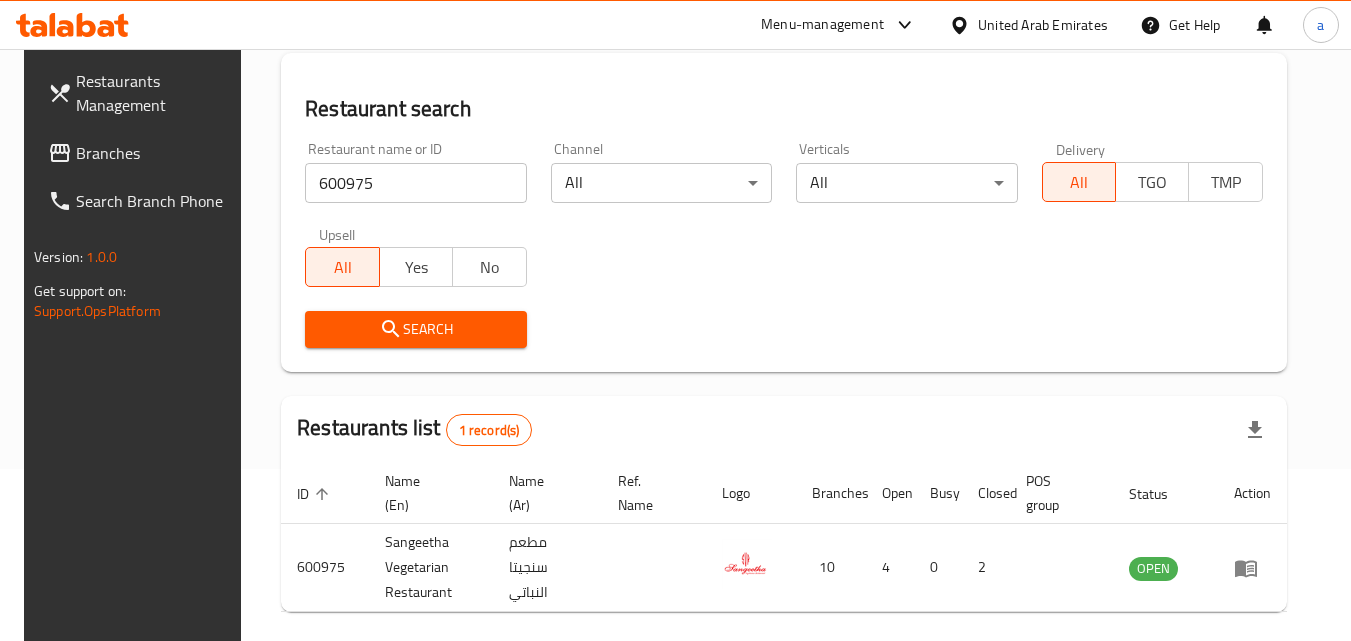 click on "Branches" at bounding box center (155, 153) 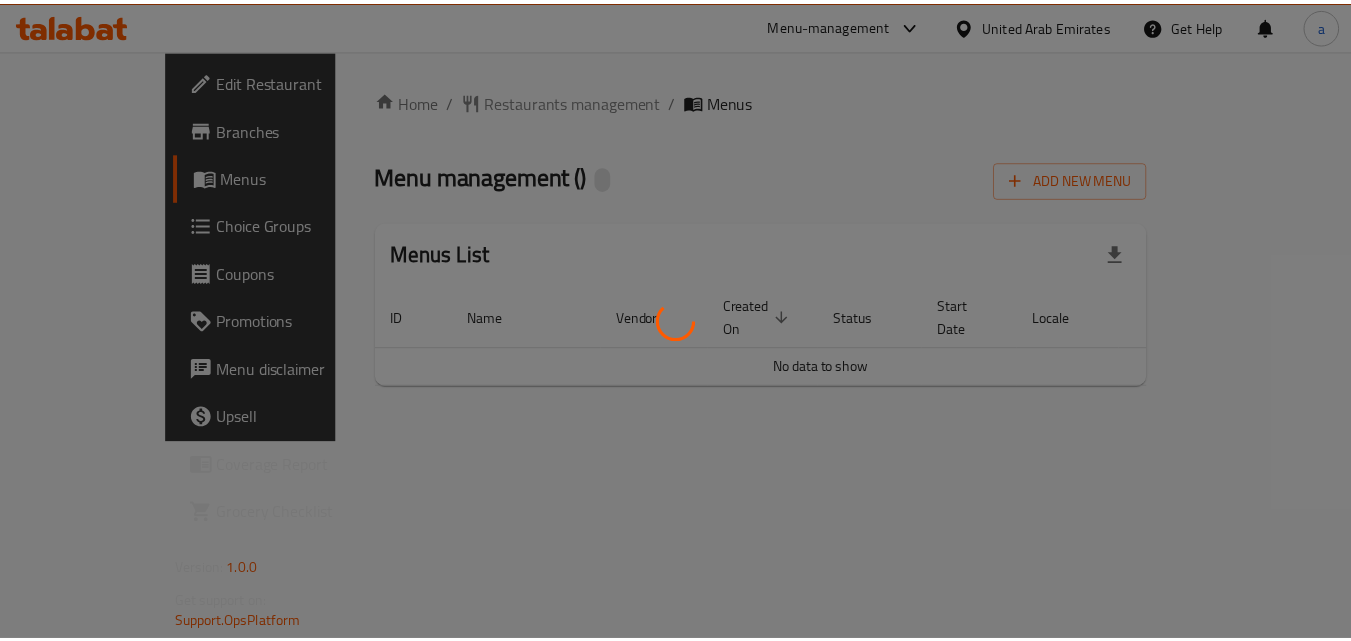 scroll, scrollTop: 0, scrollLeft: 0, axis: both 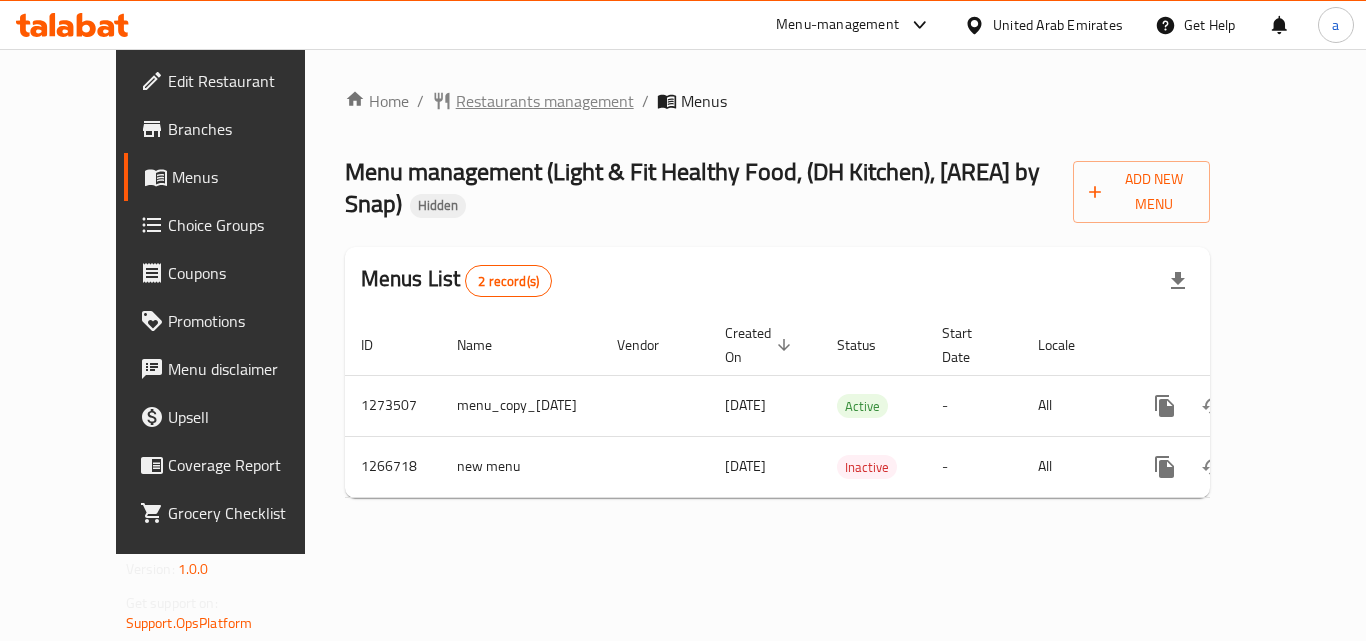 click on "Restaurants management" at bounding box center [545, 101] 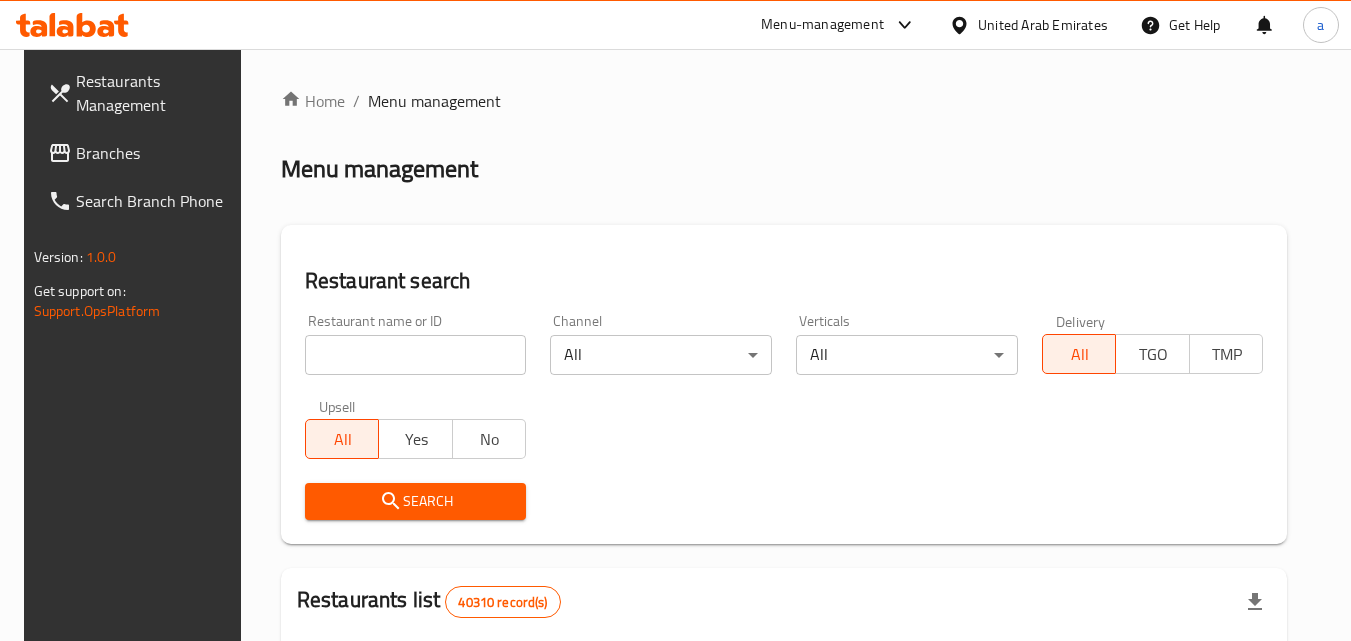 click at bounding box center [416, 355] 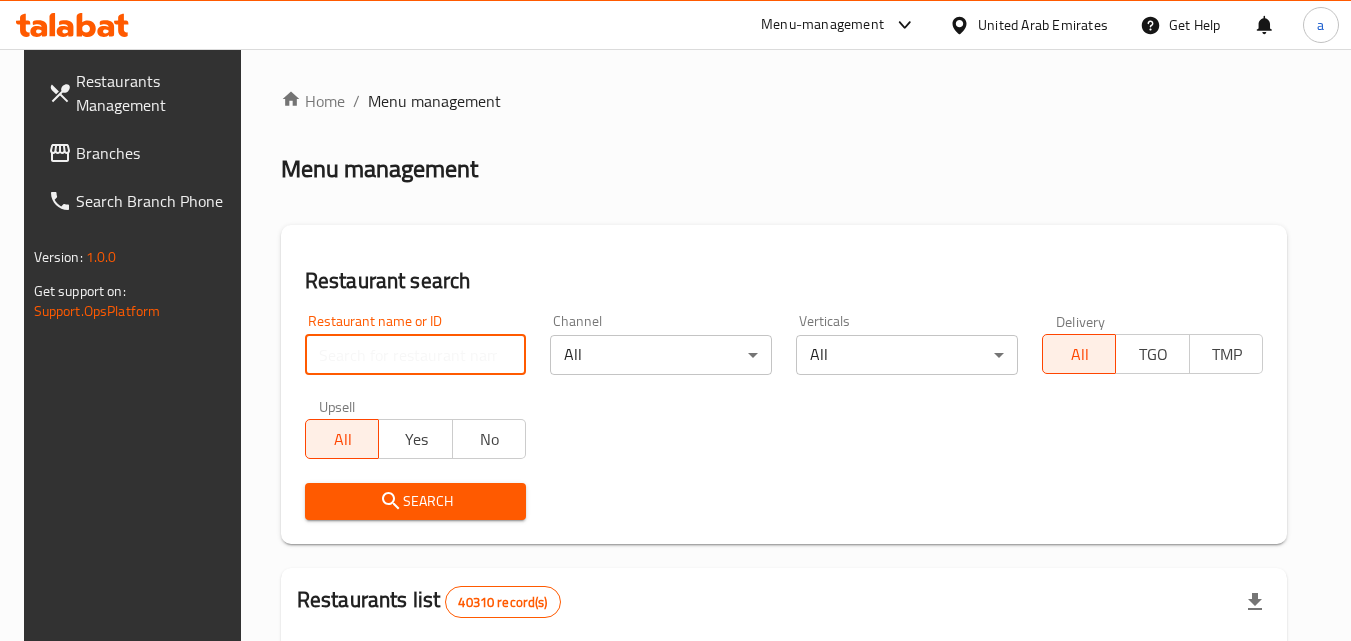 paste on "687429" 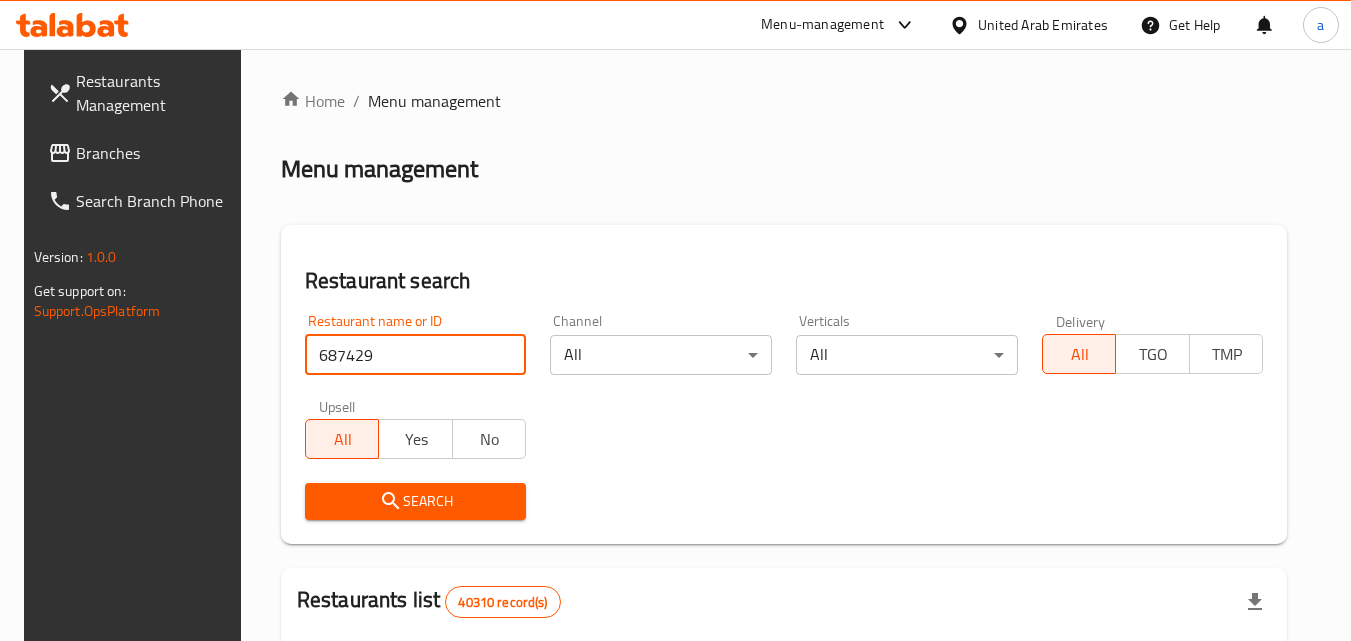 type on "687429" 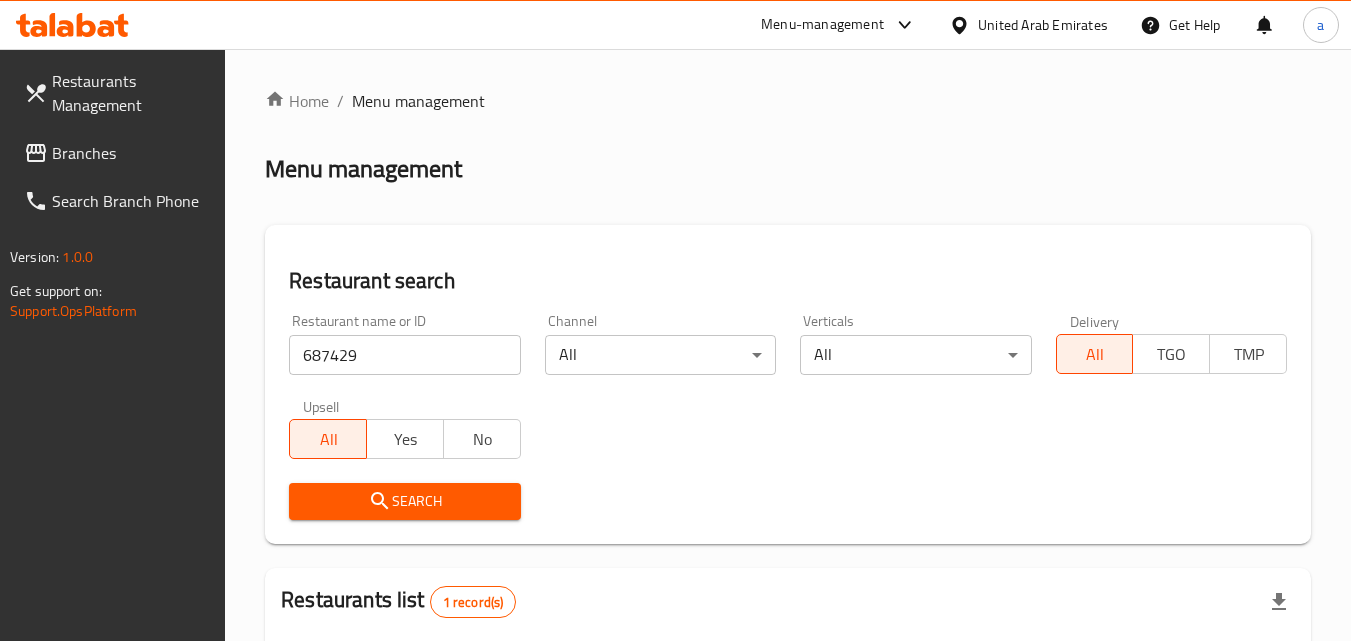scroll, scrollTop: 301, scrollLeft: 0, axis: vertical 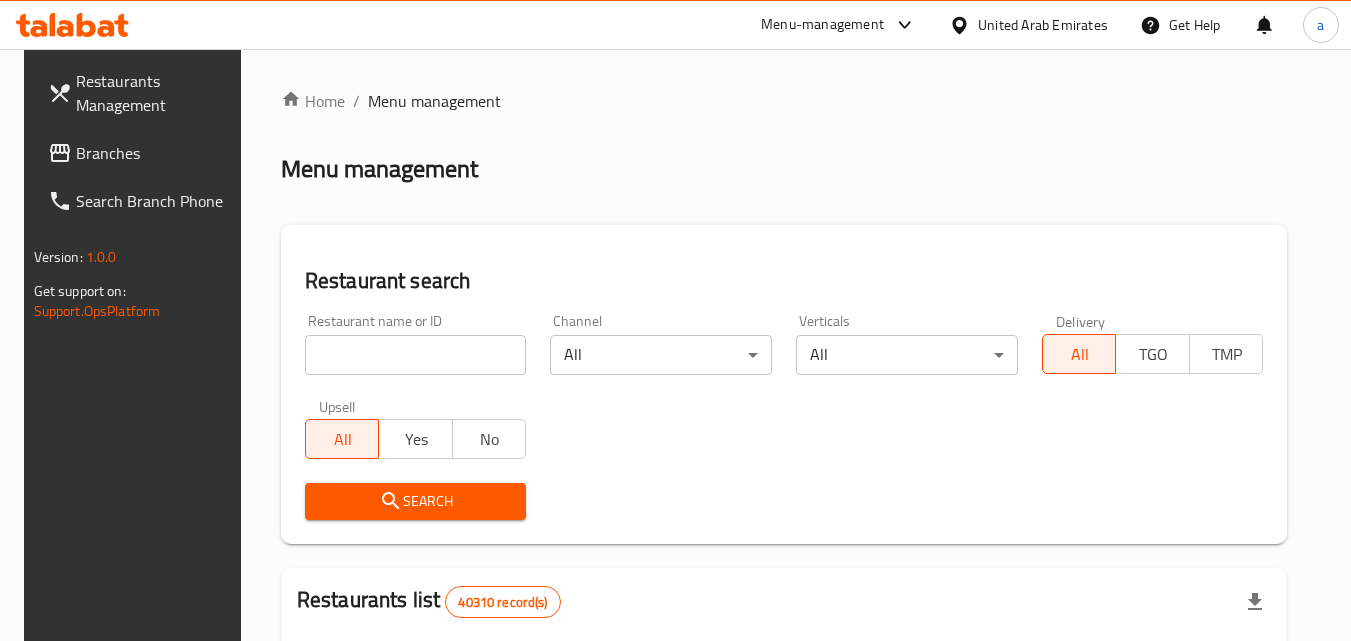click on "United Arab Emirates" at bounding box center (1043, 25) 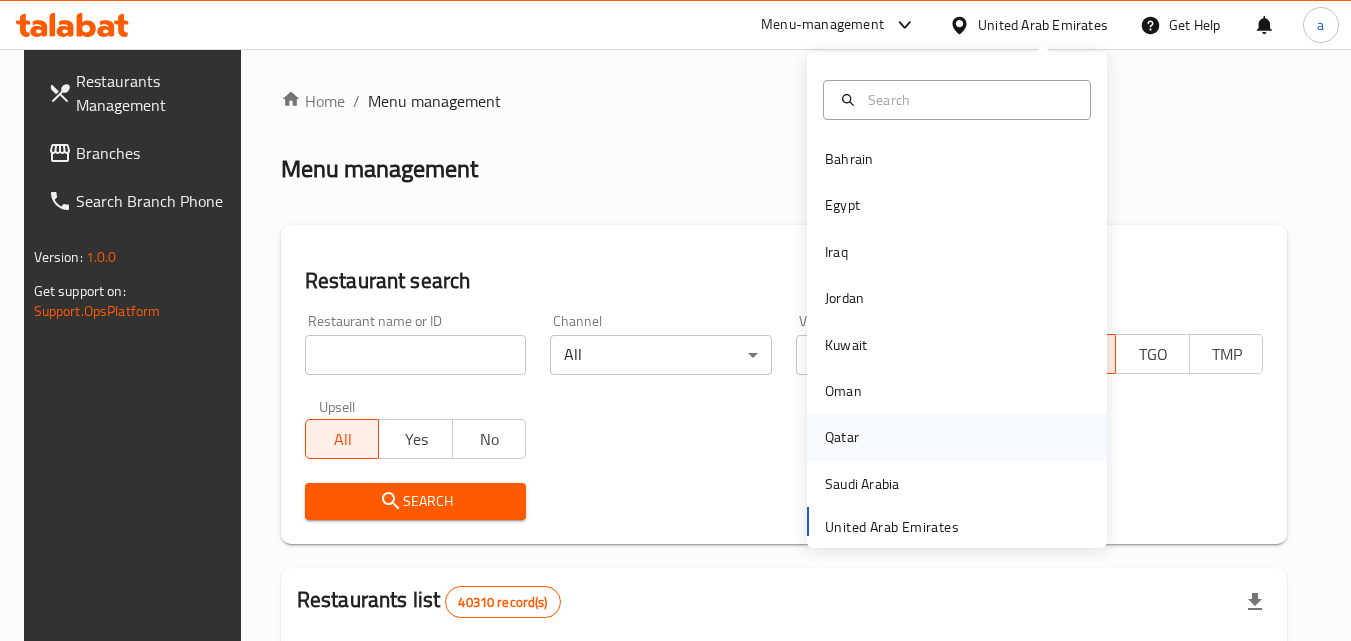 click on "Qatar" at bounding box center (842, 437) 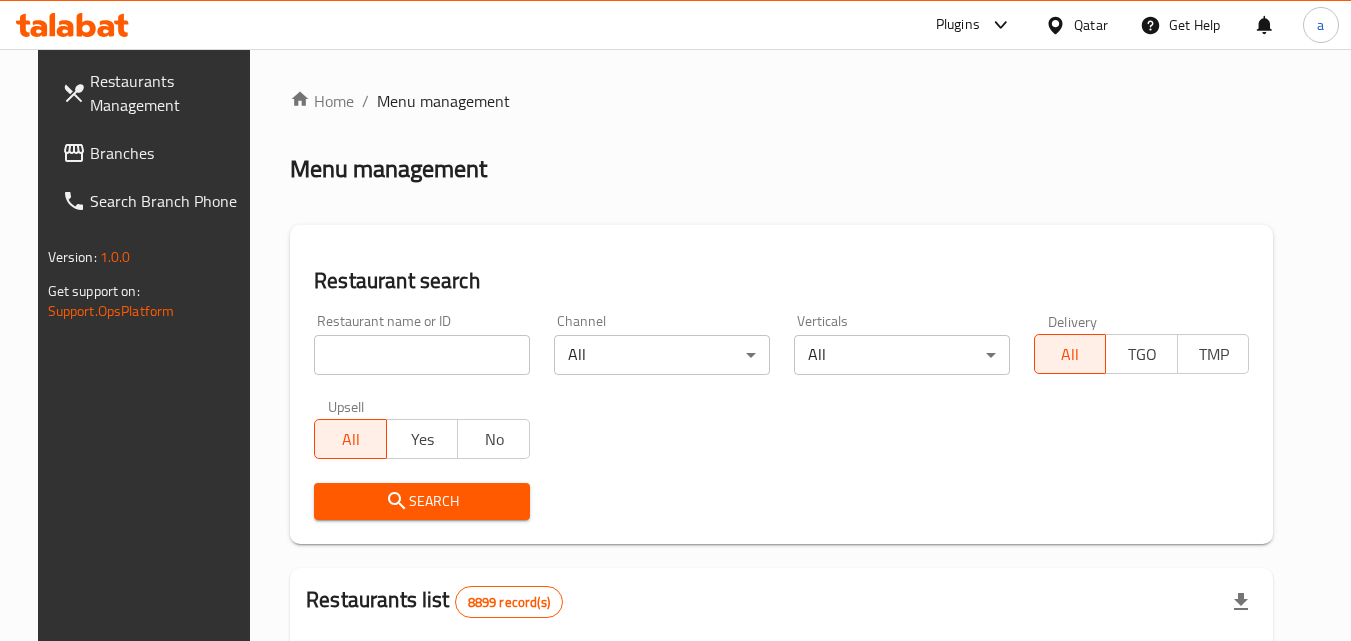 click on "Branches" at bounding box center (169, 153) 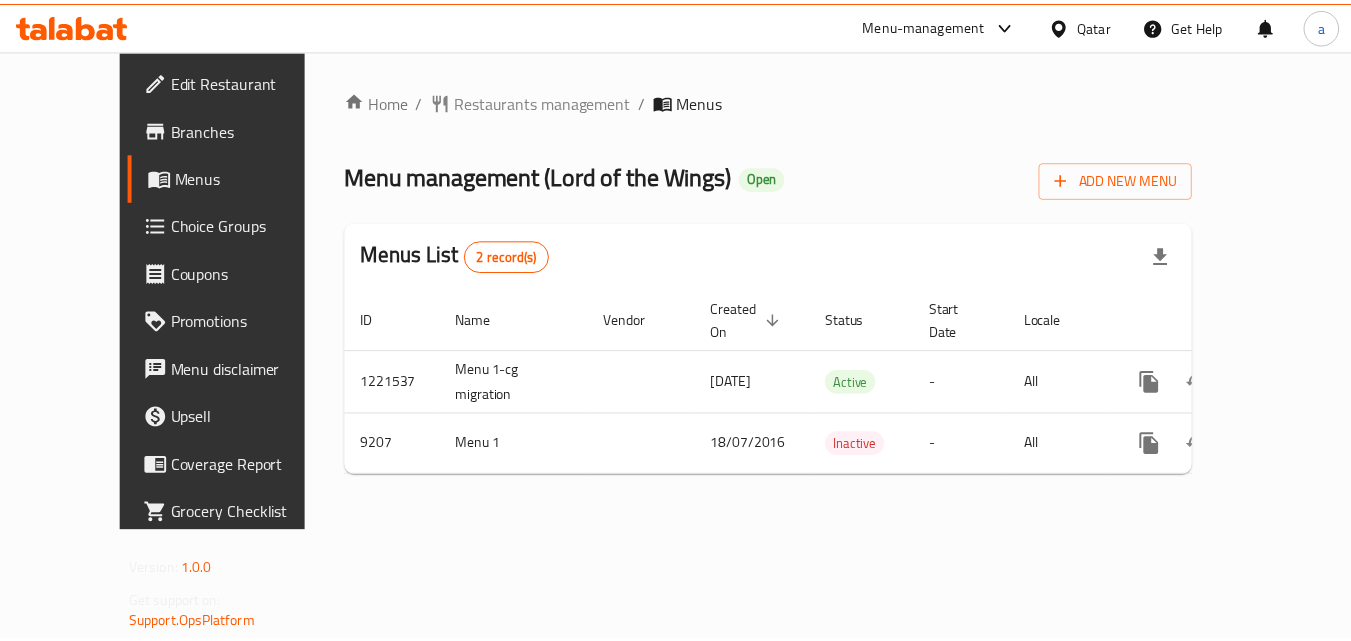 scroll, scrollTop: 0, scrollLeft: 0, axis: both 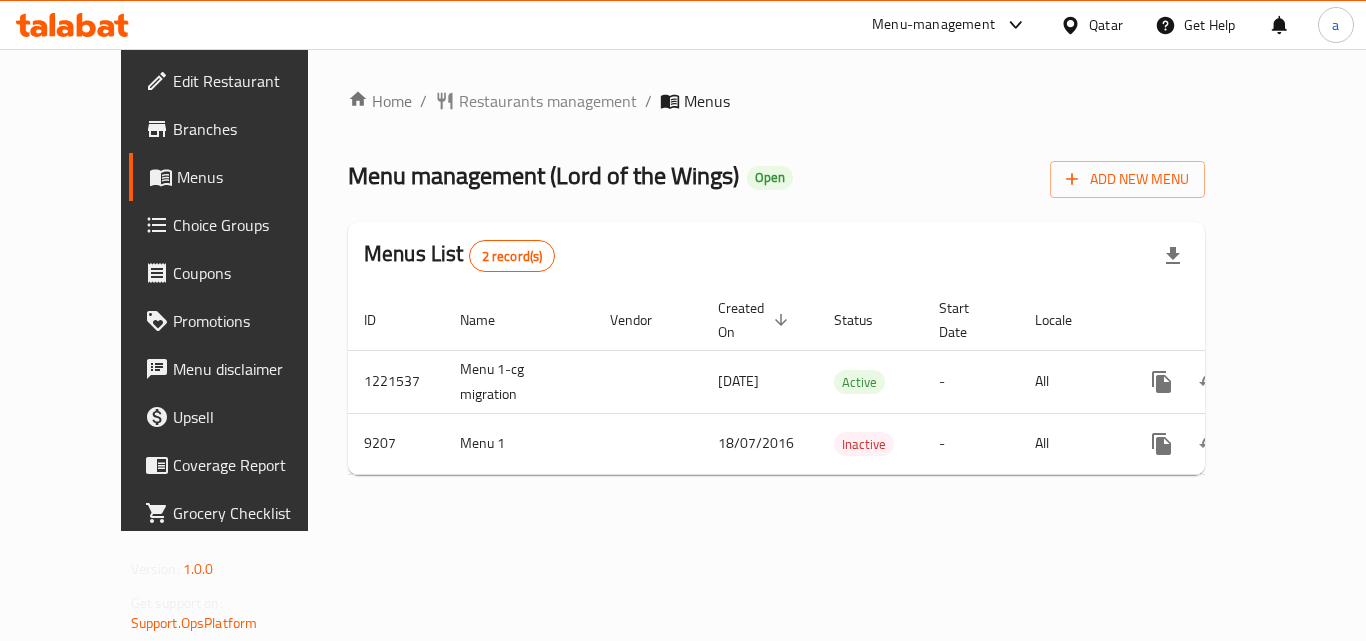 click on "Restaurants management" at bounding box center (548, 101) 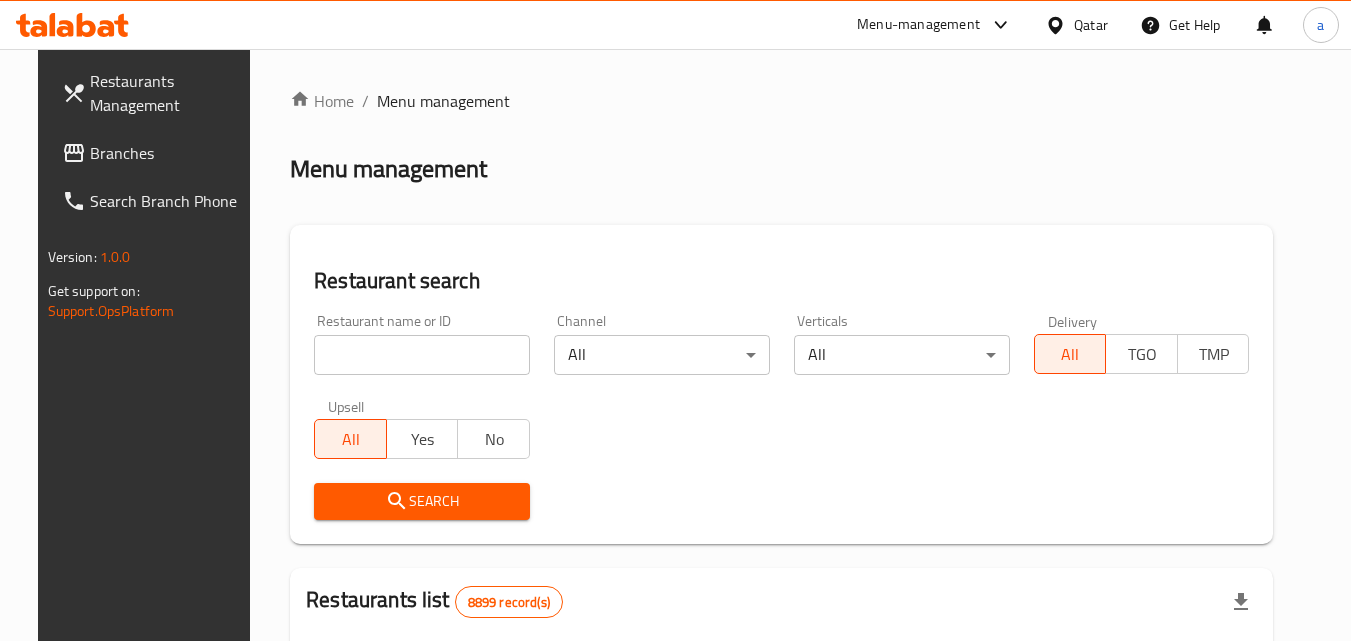 click at bounding box center (422, 355) 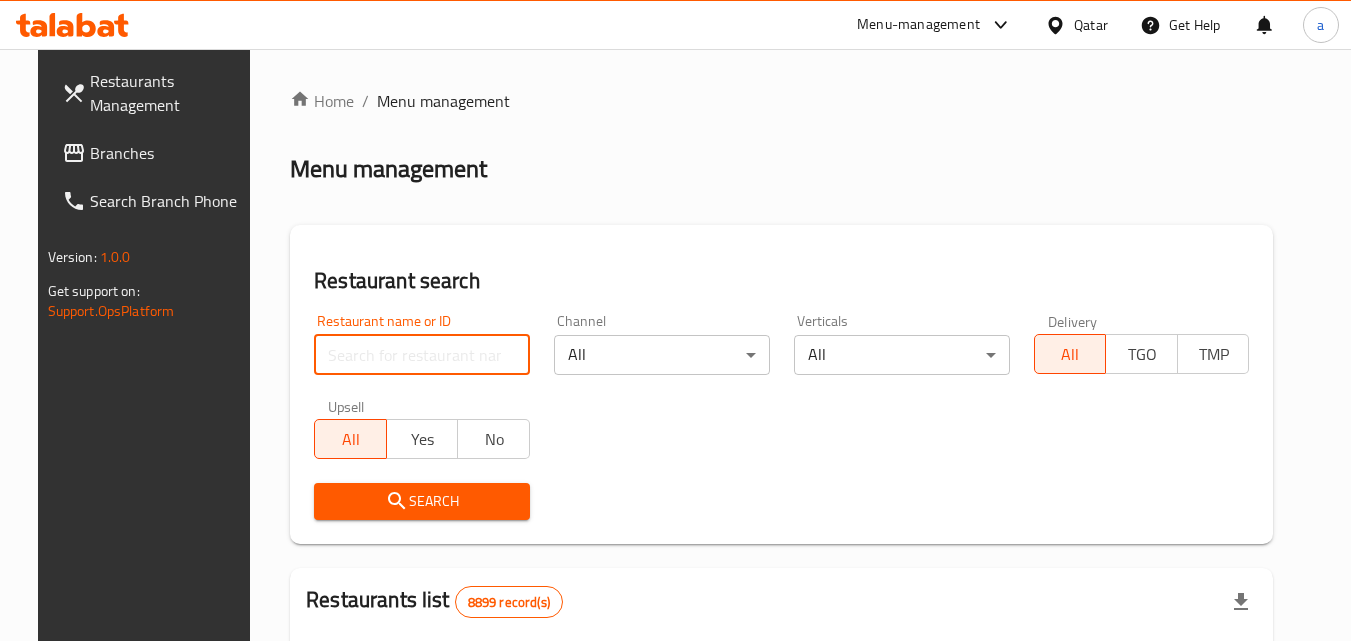 paste on "[PHONE]" 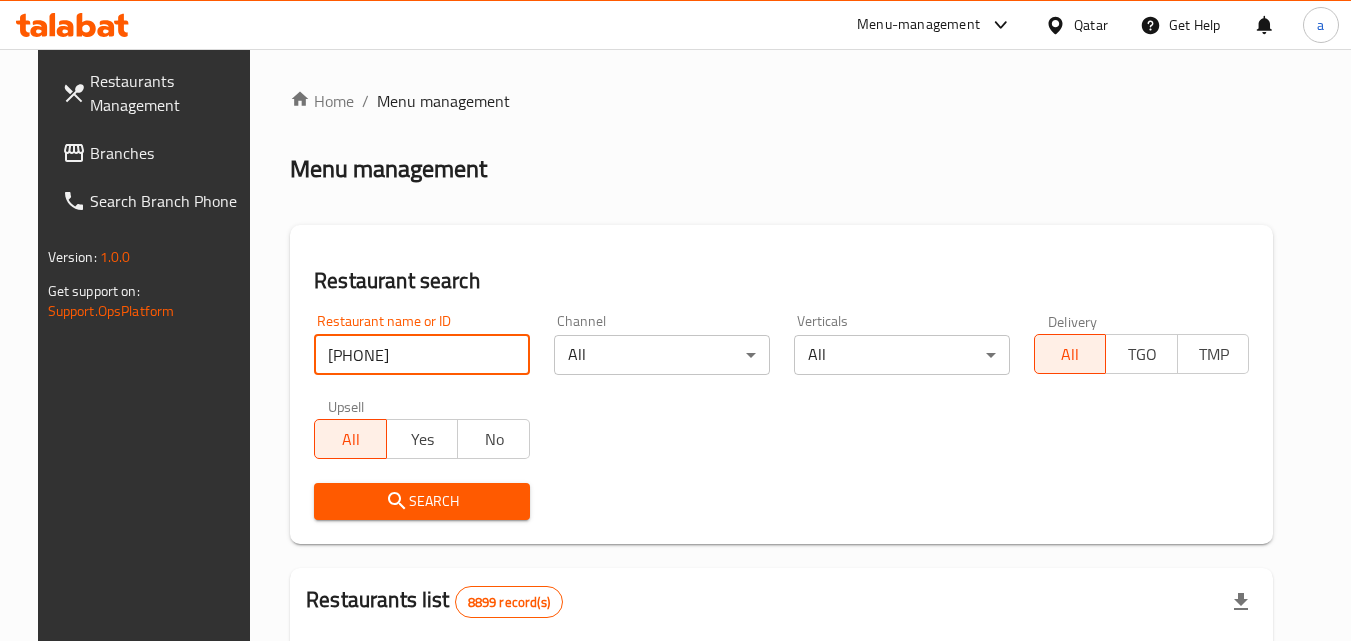 type on "[PHONE]" 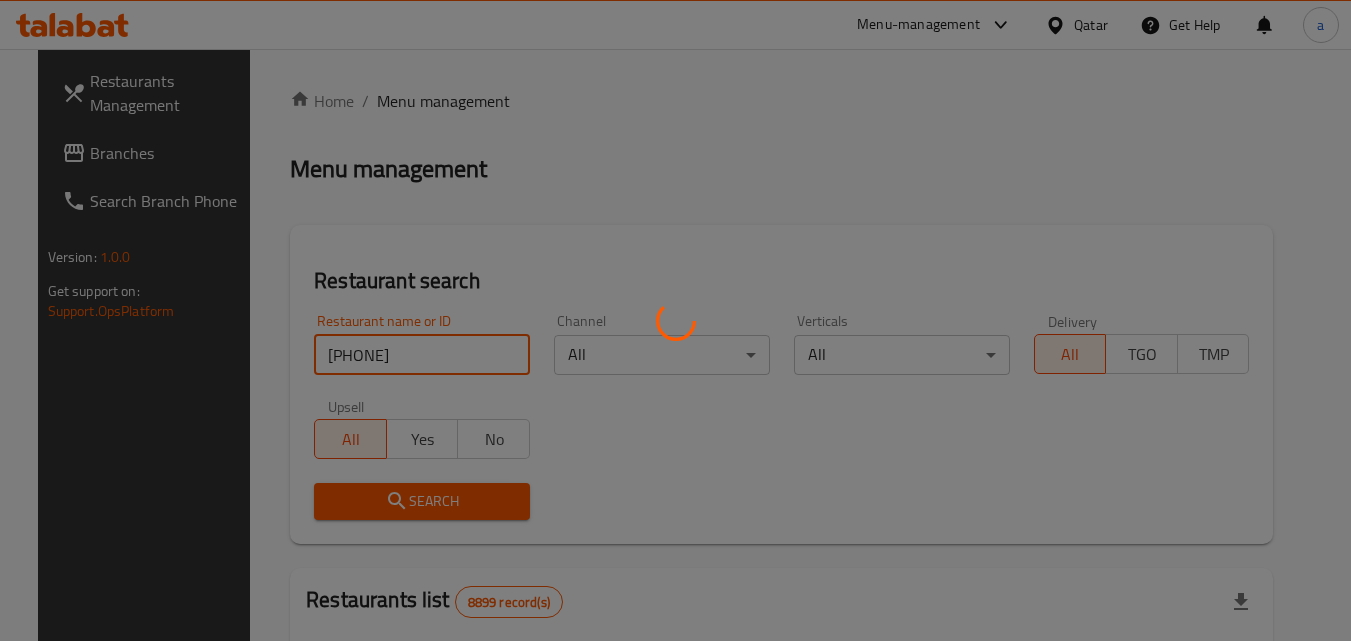 click on "Search" at bounding box center (422, 501) 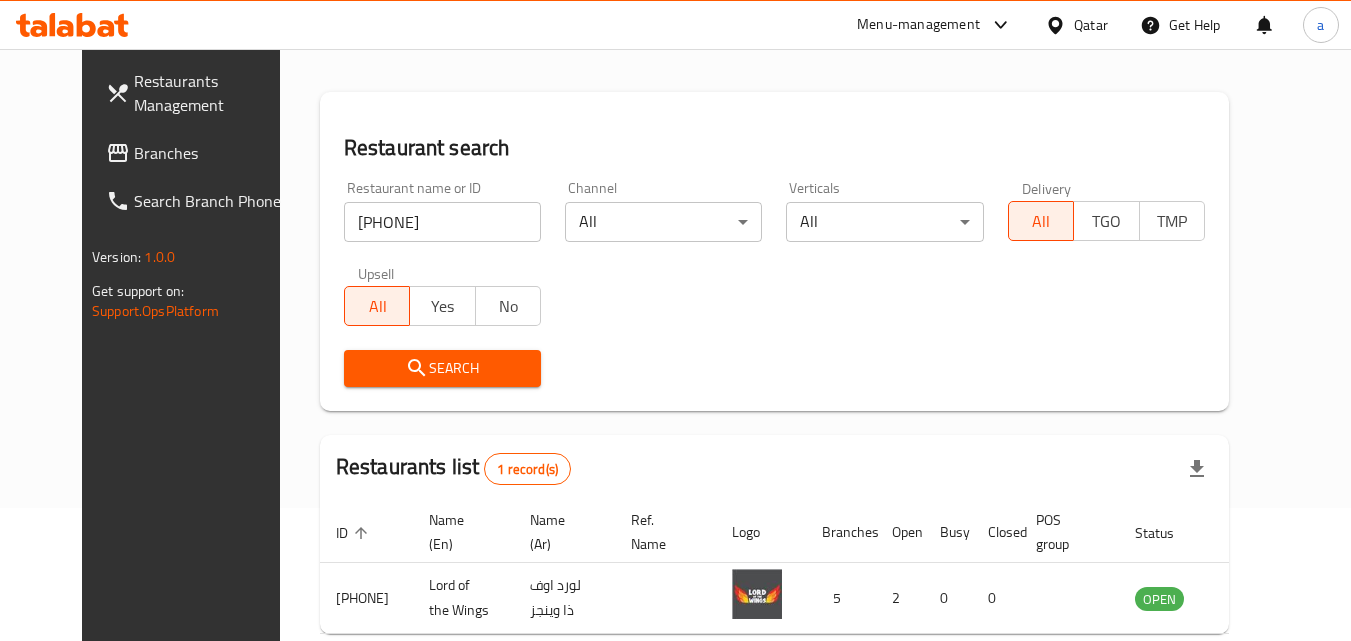 scroll, scrollTop: 234, scrollLeft: 0, axis: vertical 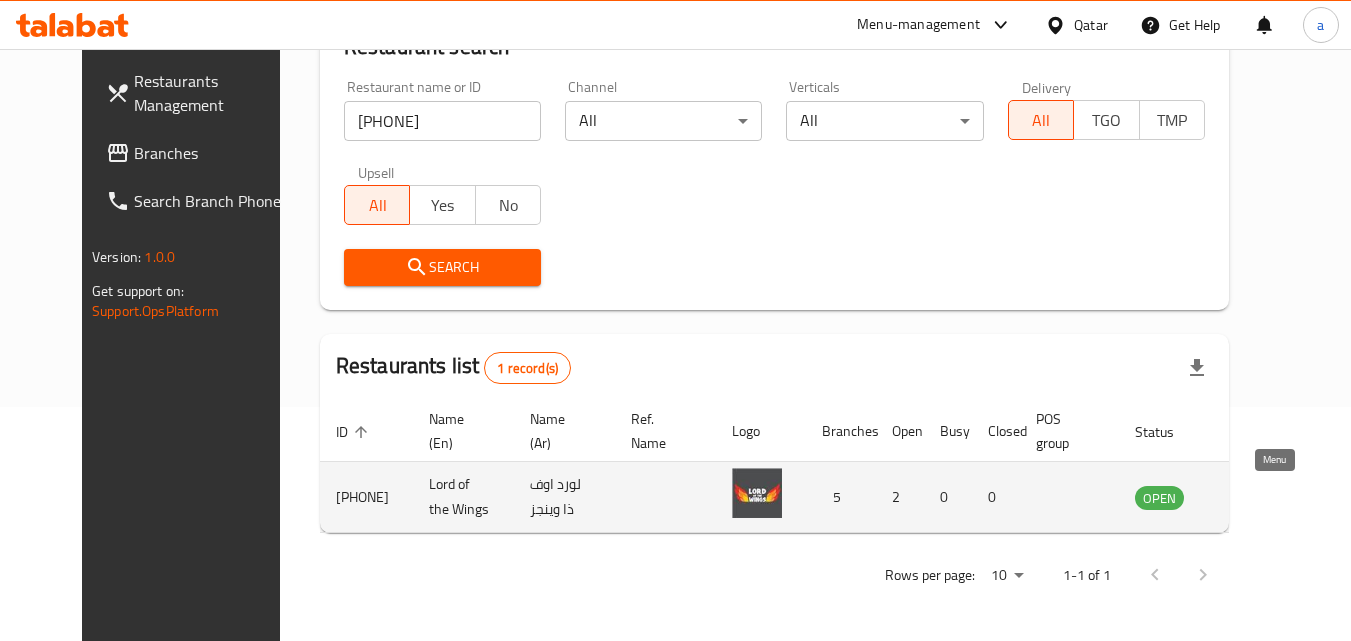 click 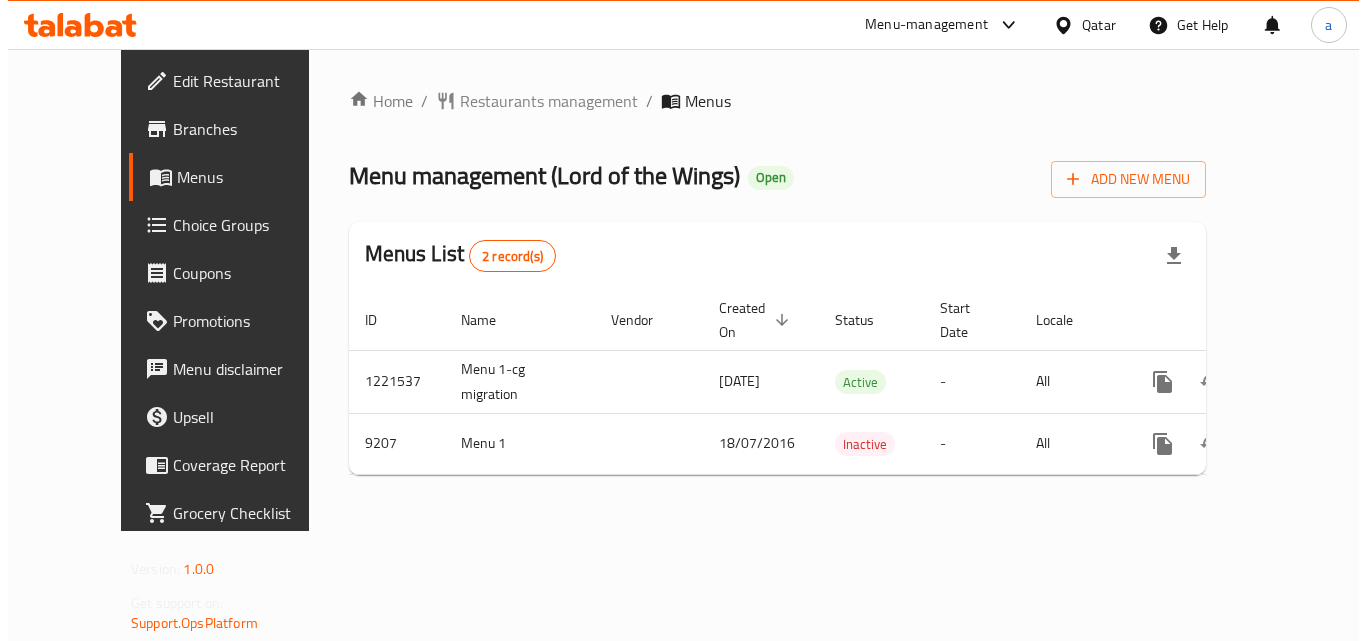 scroll, scrollTop: 0, scrollLeft: 0, axis: both 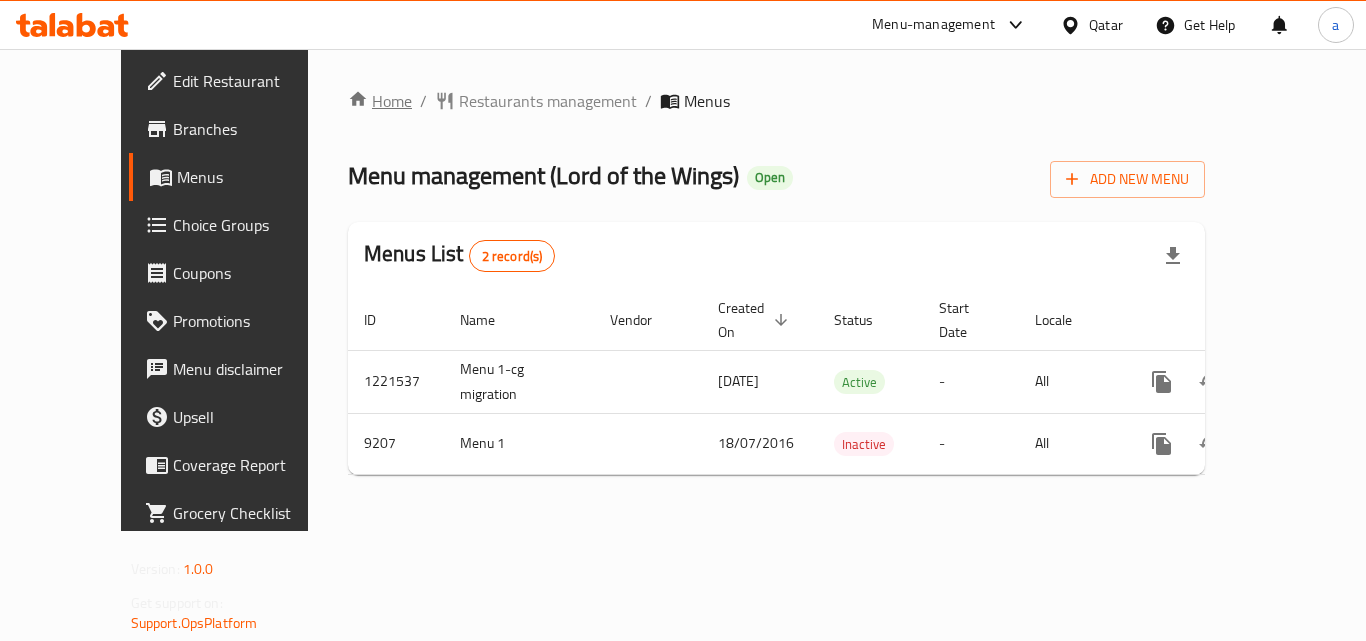 click on "Home" at bounding box center [380, 101] 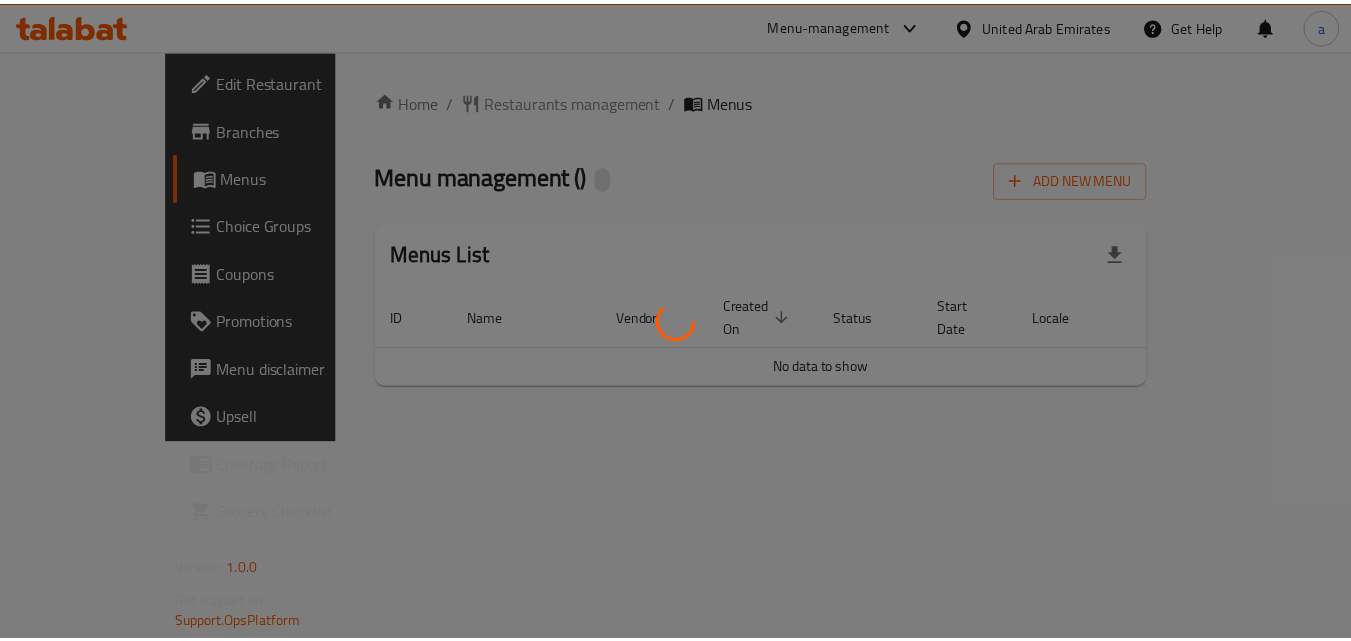 scroll, scrollTop: 0, scrollLeft: 0, axis: both 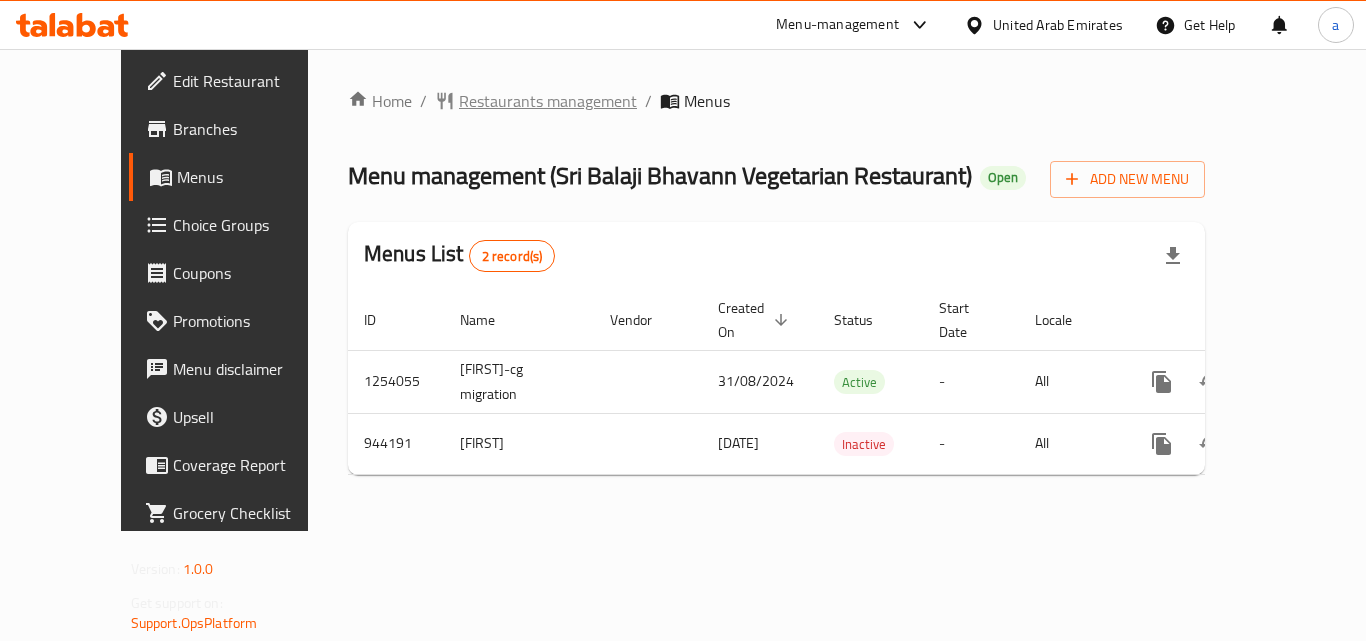 click on "Restaurants management" at bounding box center [548, 101] 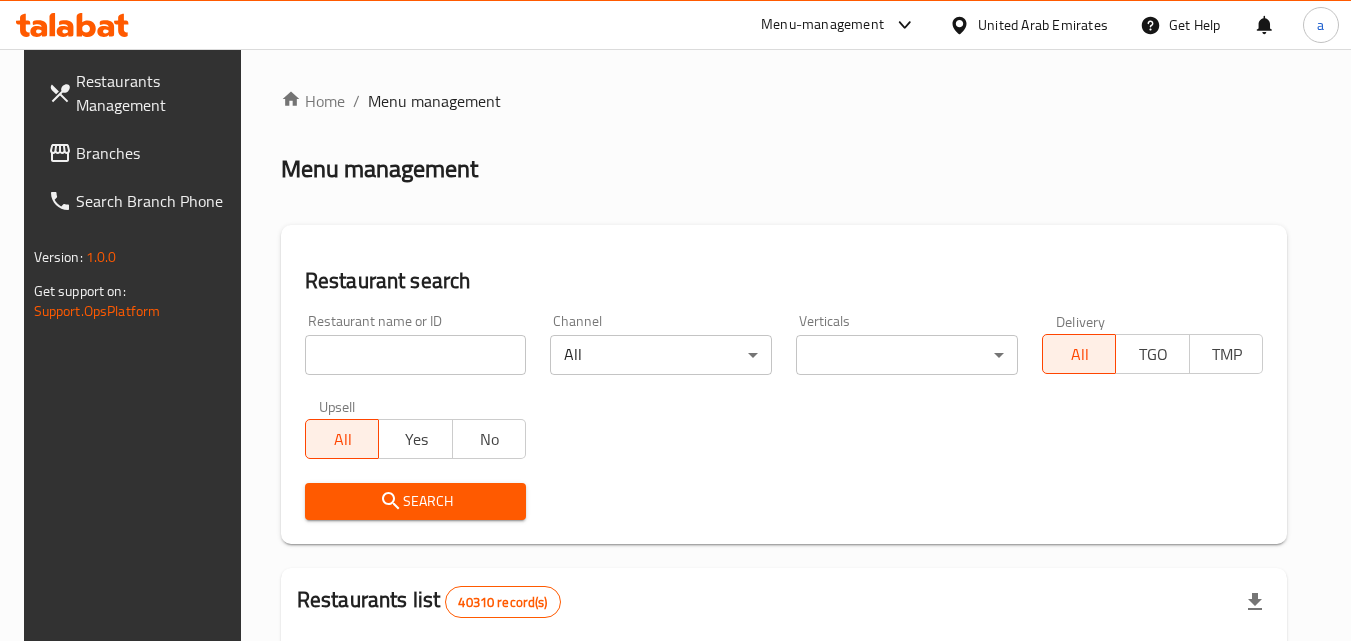 click at bounding box center (416, 355) 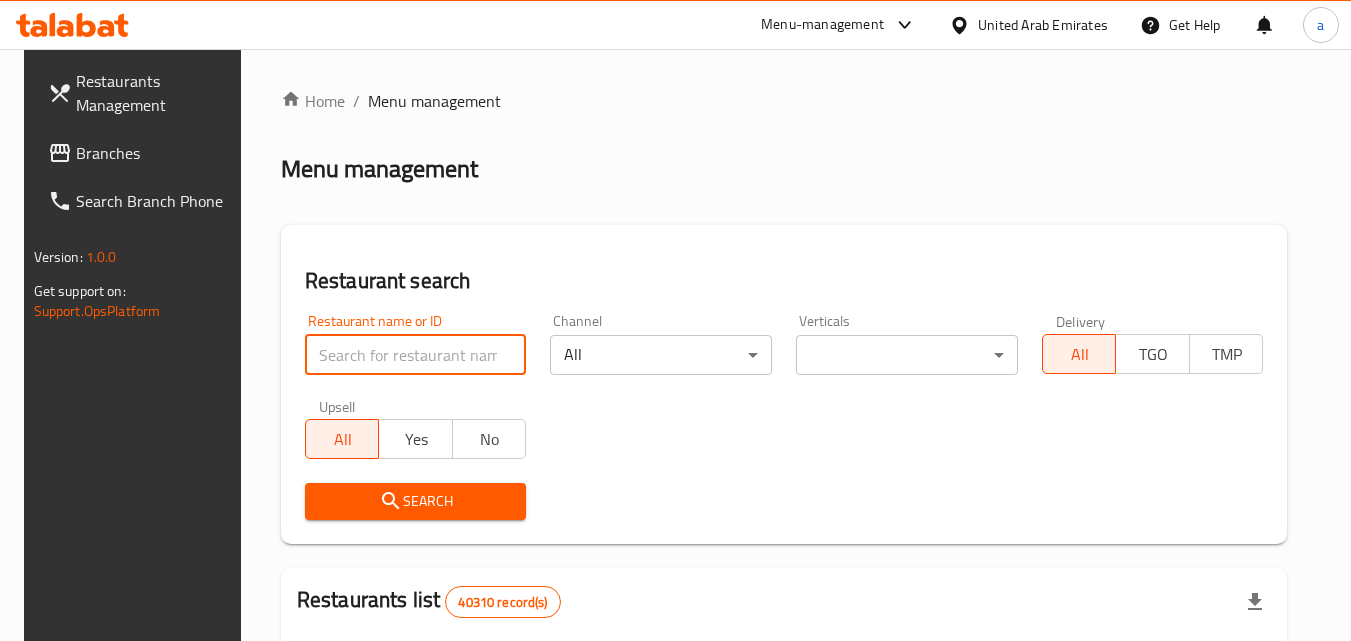 paste on "659218" 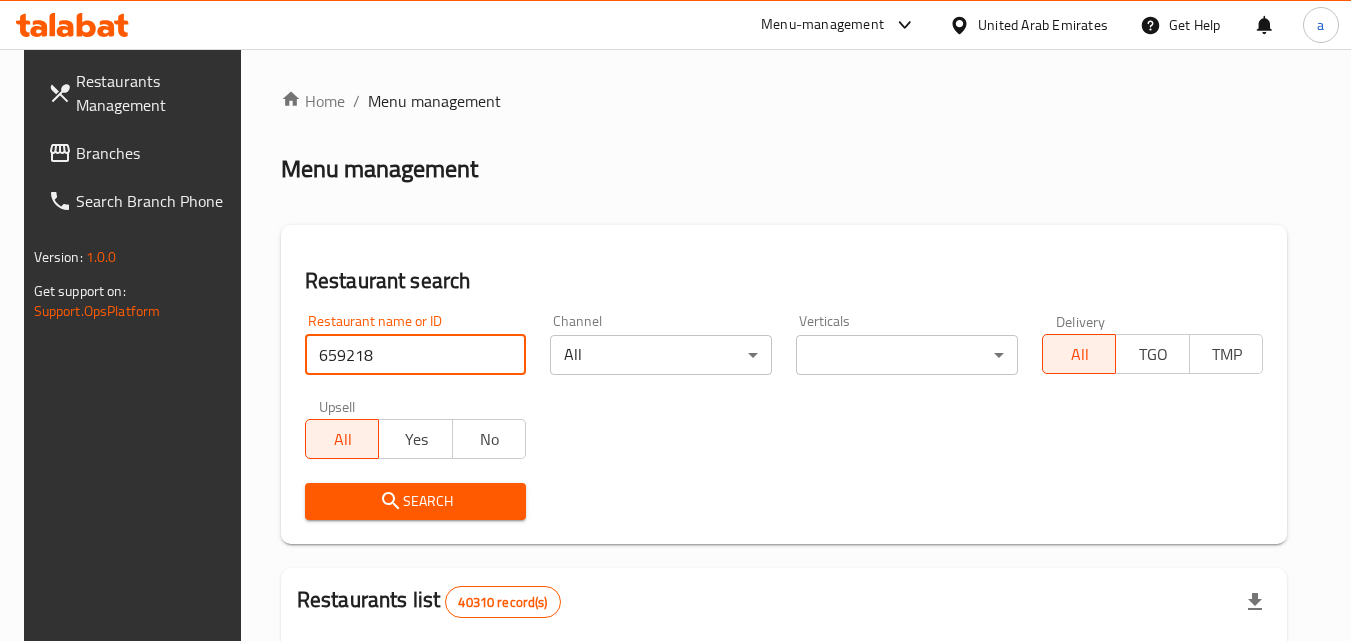 type on "659218" 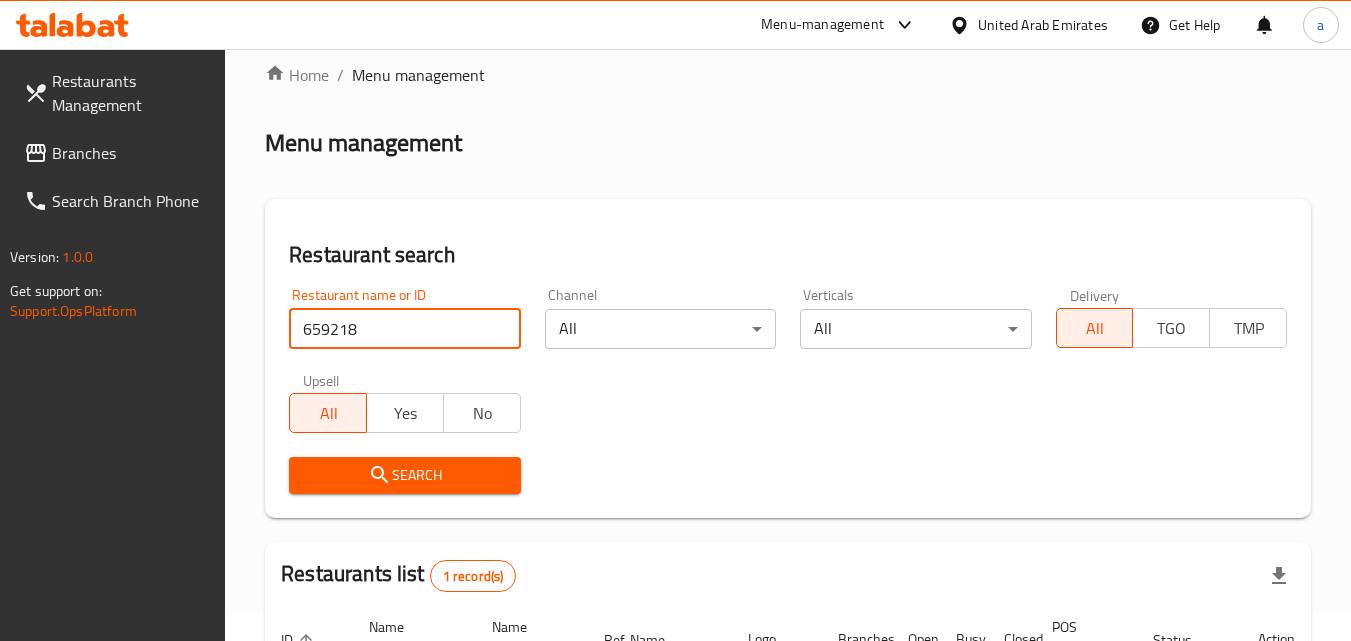 scroll, scrollTop: 0, scrollLeft: 0, axis: both 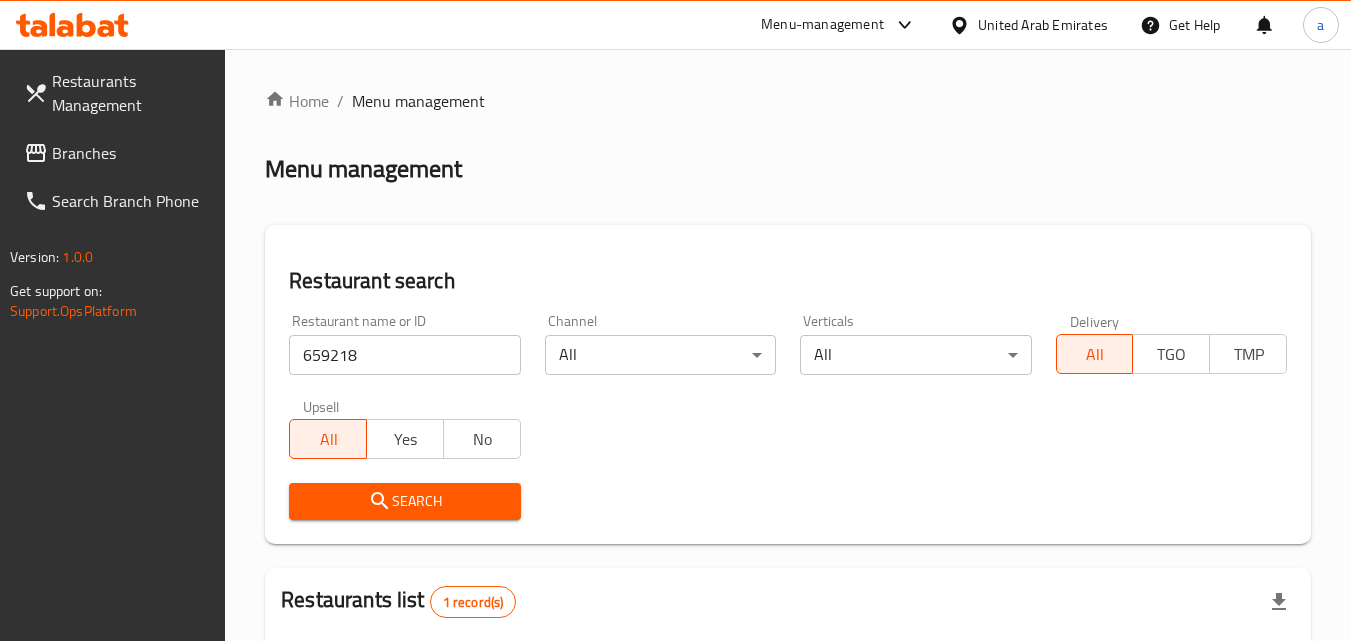click on "Menu management" at bounding box center [788, 169] 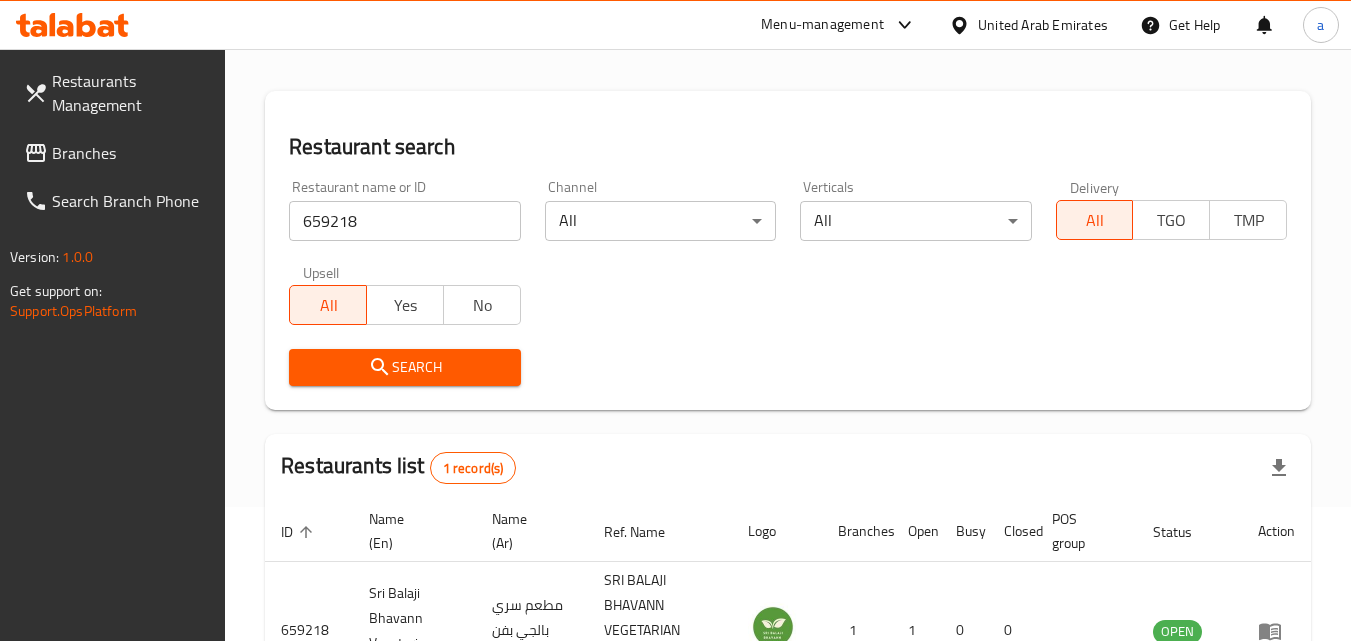 scroll, scrollTop: 301, scrollLeft: 0, axis: vertical 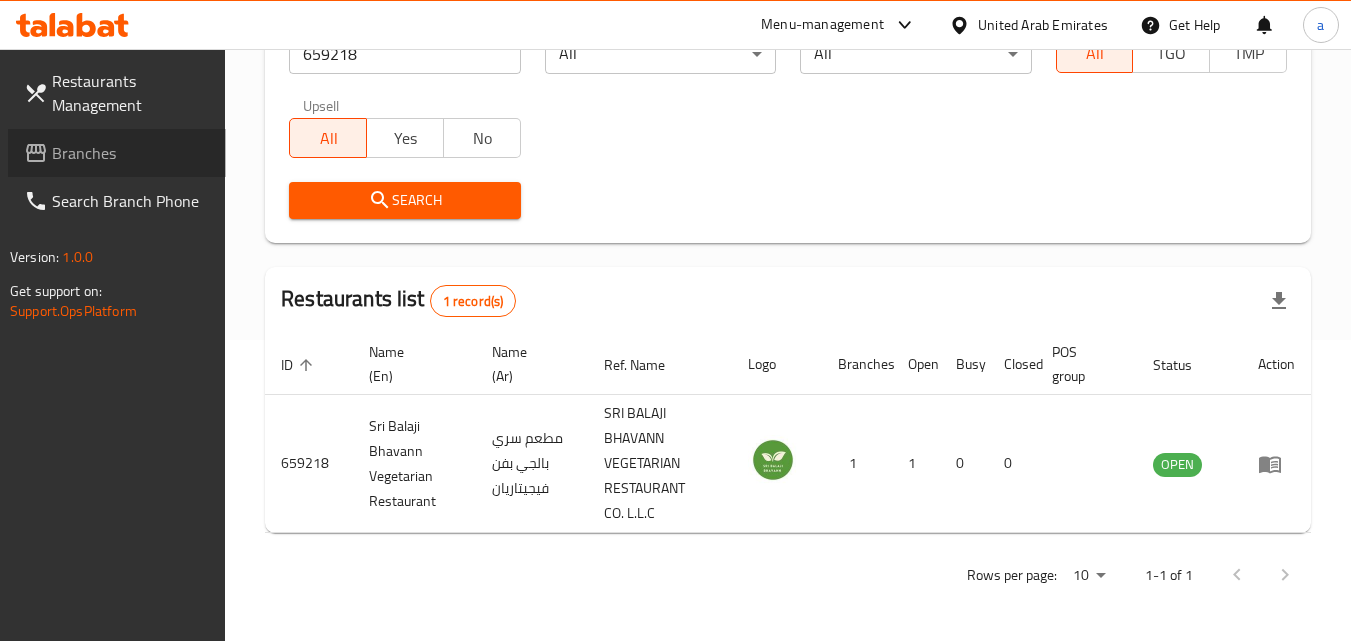 click on "Branches" at bounding box center (131, 153) 